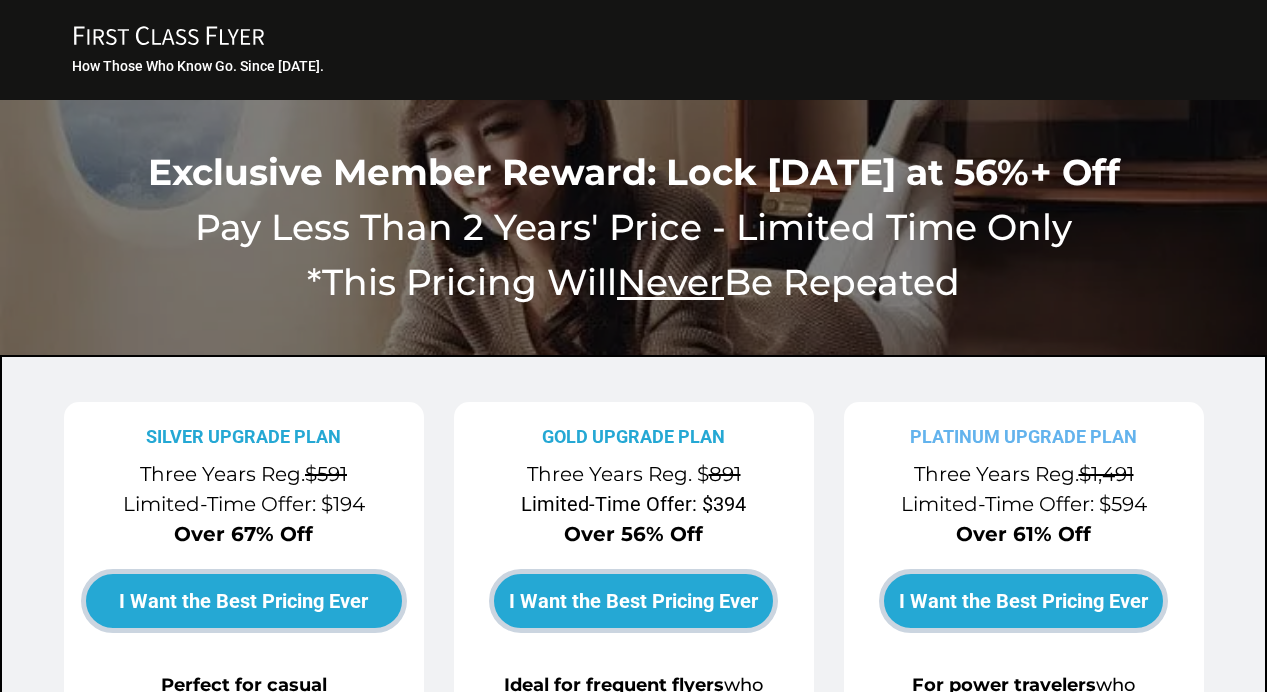 scroll, scrollTop: 0, scrollLeft: 0, axis: both 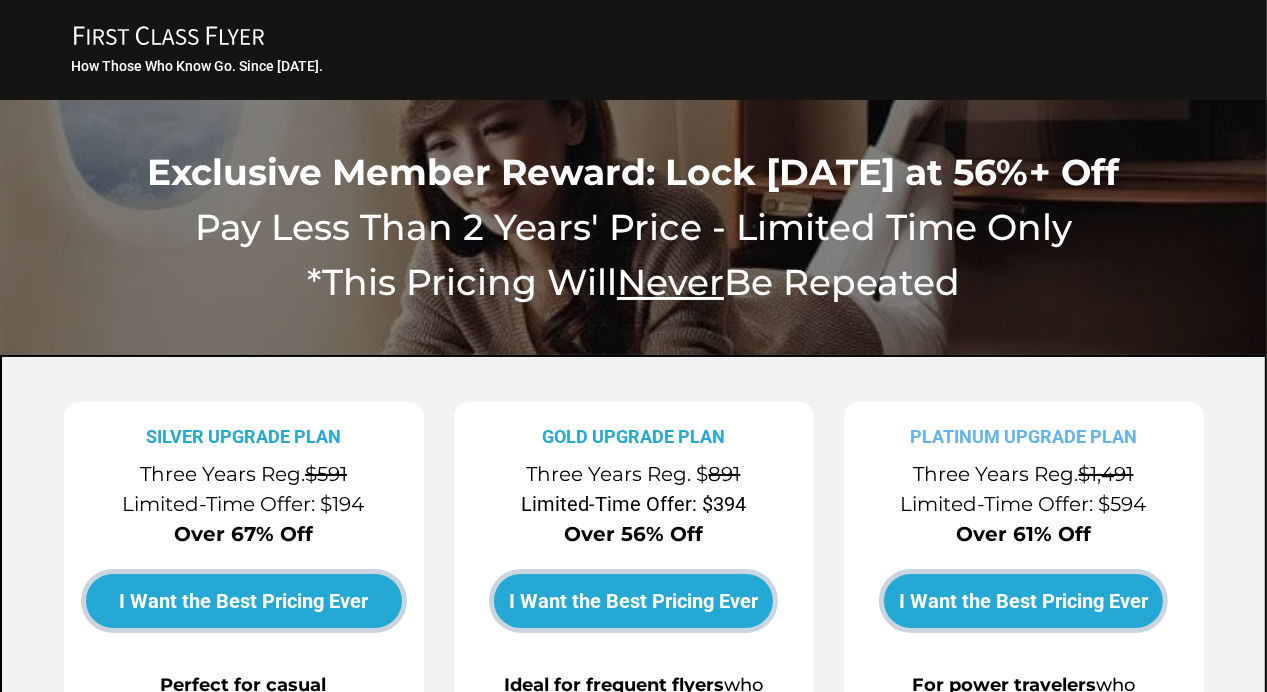 click on "SILVER UPGRADE PLAN Three Years Reg.  $591 Limited-Time Offer: $194 Over 67% Off I Want the Best Pricing Ever Perfect for casual travelers  who want  flash deals  and fast bookings. ✓ Business & First Class Flash Fare Alerts Get notified of limited-time premium cabin deals up to 85% off regular prices ✓ Sweet Miles Redemptions Discover luxury award tickets at the lowest point prices - with zero hassle ✓ Step-by-Step Booking Guides Book your premium flights in 7 minutes or less with our proven system ✓ Only Legitimate Deals We share flash sales and anomaly fares - never mistake fares GOLD UPGRADE PLAN Three Years Reg. $ 891 Limited-Time Offer: $394 Over 56% Off I Want the Best Pricing Ever Ideal for frequent flyers  who want advanced upgrade  strategies  and hotel savings. Everything in the Silver Plan plus… 12 FCF’s Monthly Upgrade Advisor Issues: Get exclusive, hidden premium travel gems from the longest-running newsletter in the travel industry (28 years). Some Examples... PLATINUM UPGRADE PLAN" at bounding box center (633, 997) 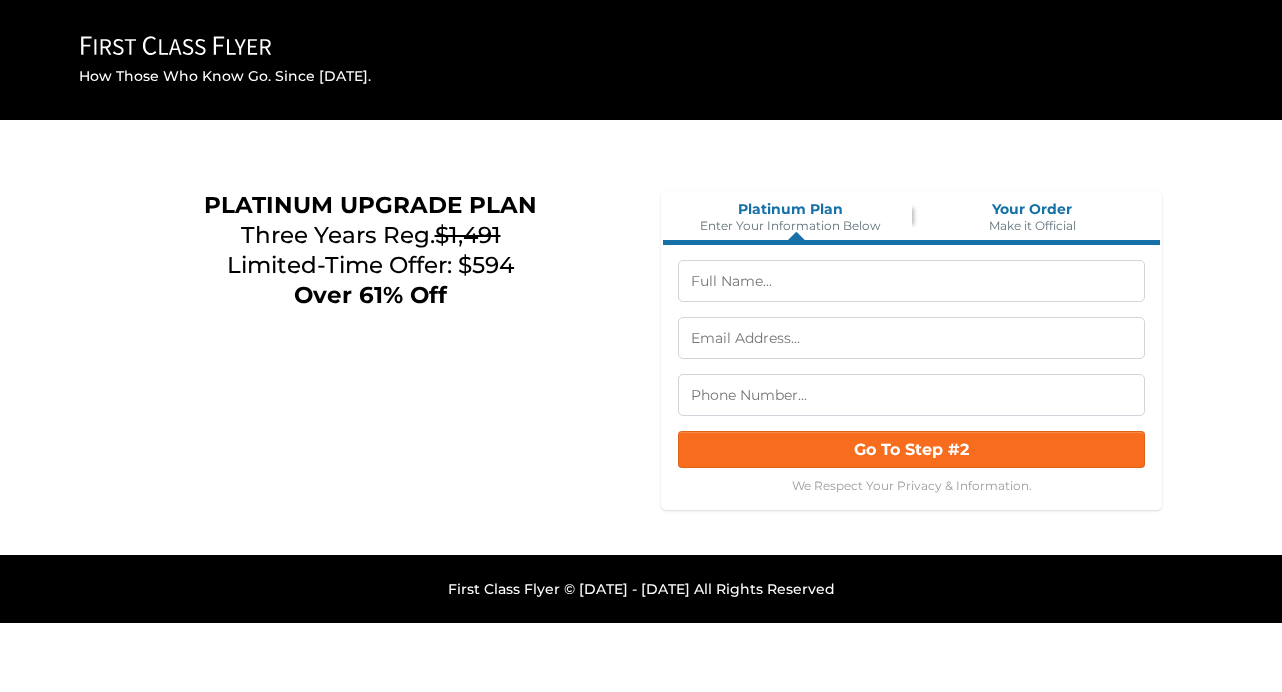 scroll, scrollTop: 0, scrollLeft: 0, axis: both 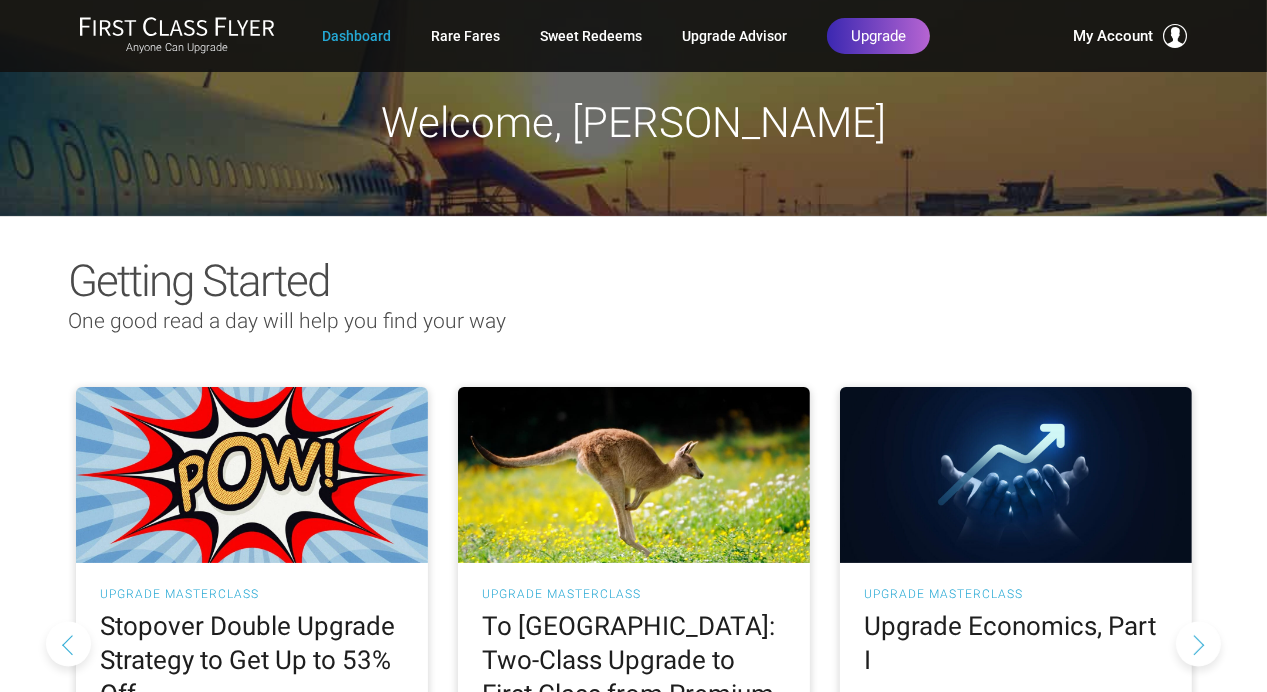 click on "Getting Started" at bounding box center (634, 281) 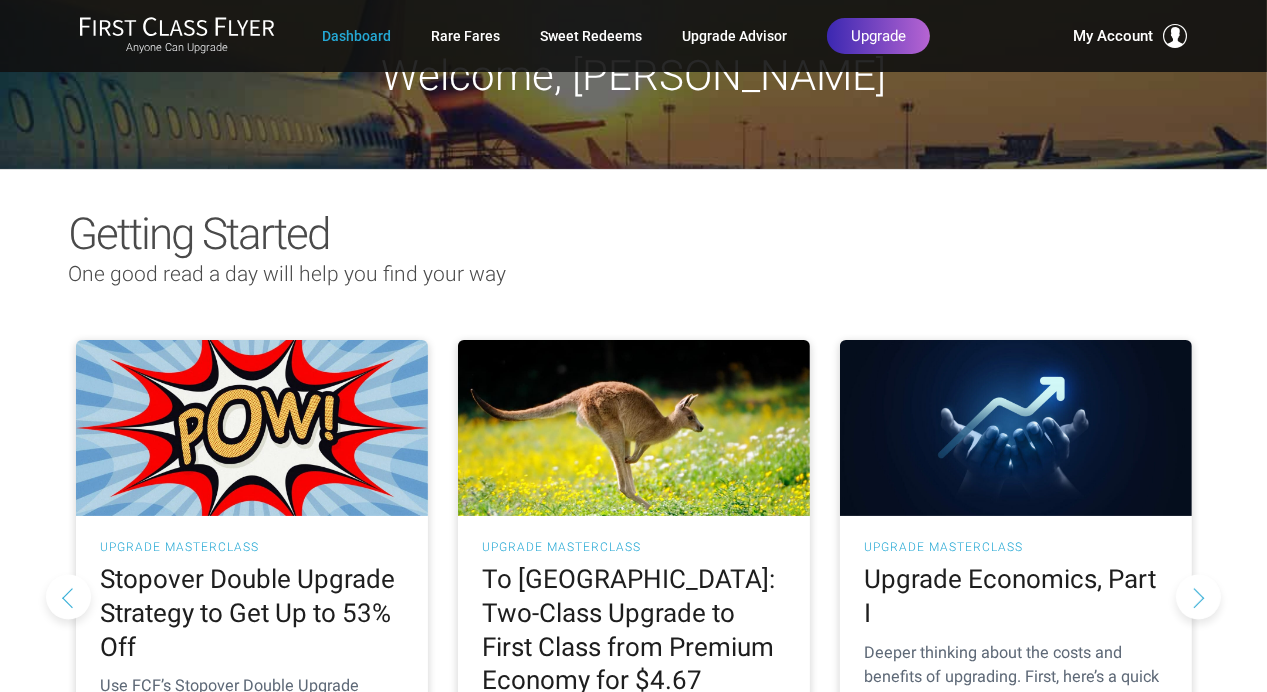 scroll, scrollTop: 0, scrollLeft: 0, axis: both 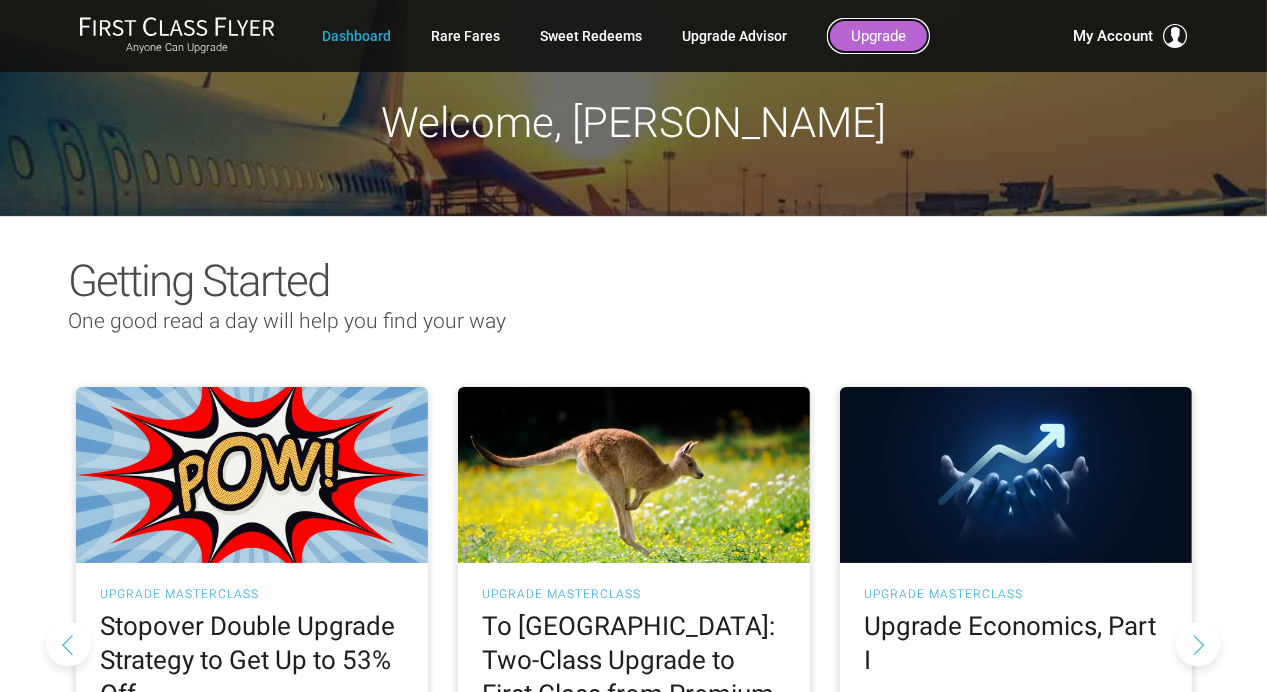 click on "Upgrade" at bounding box center (878, 36) 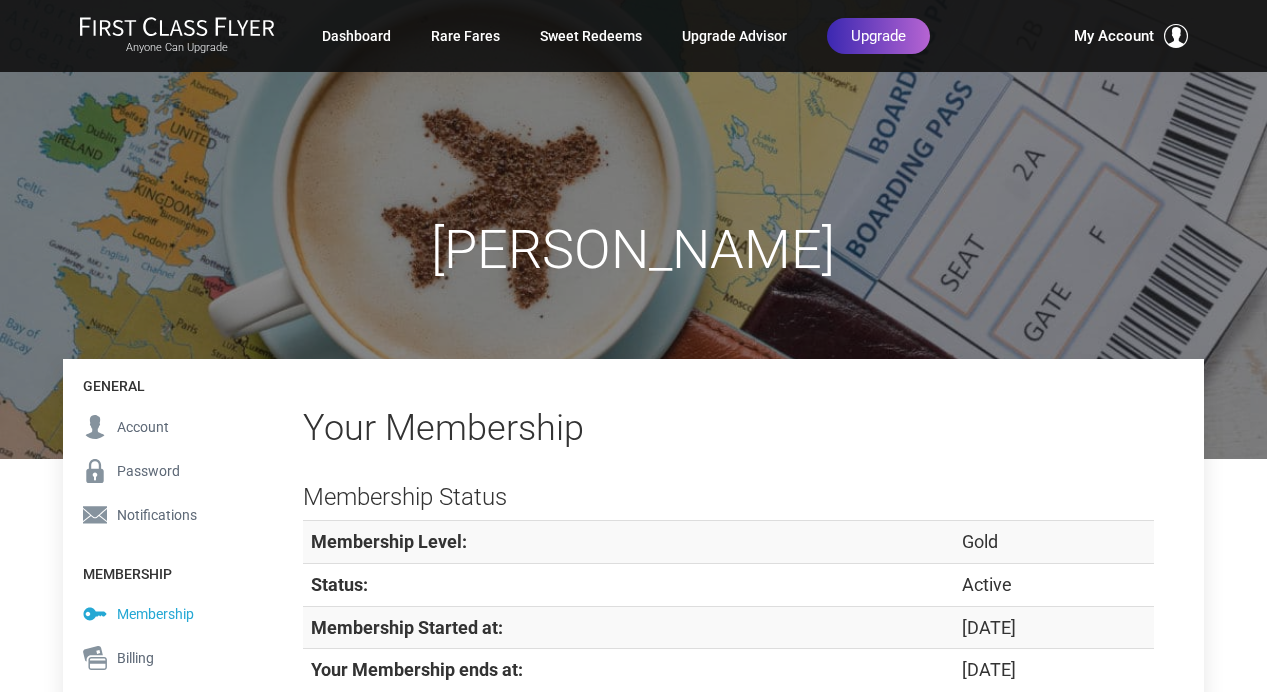 scroll, scrollTop: 0, scrollLeft: 0, axis: both 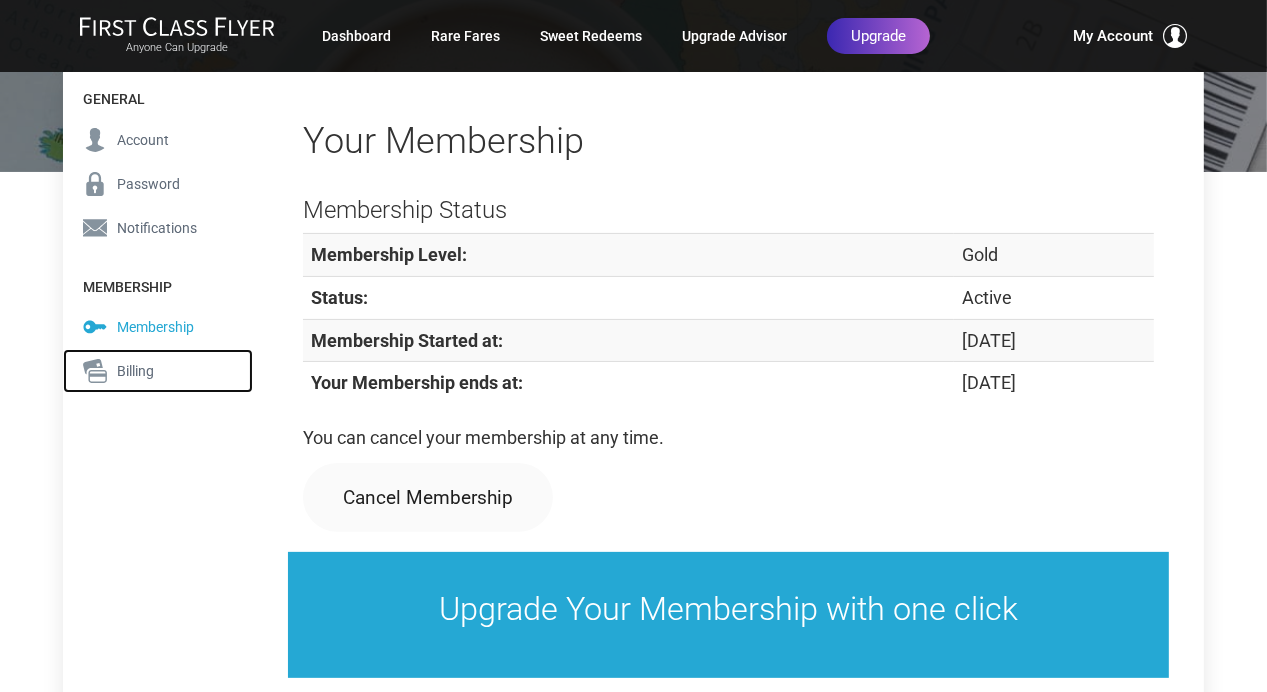 click on "Billing" at bounding box center [135, 371] 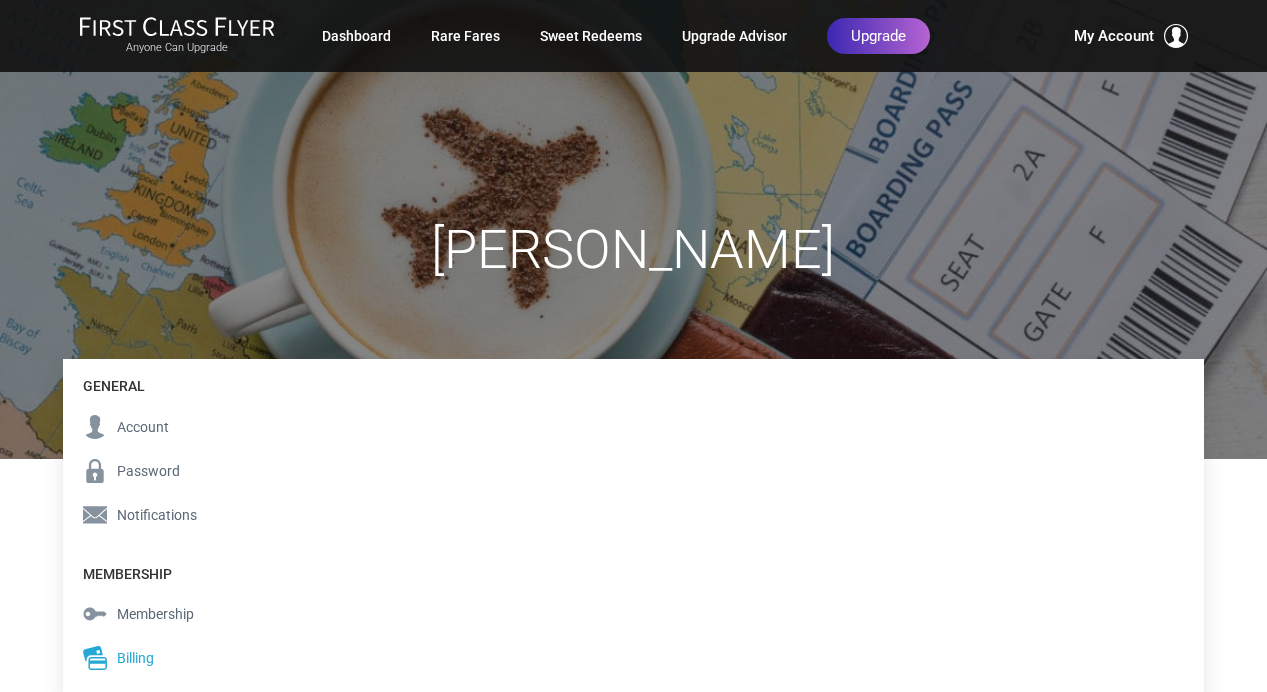scroll, scrollTop: 0, scrollLeft: 0, axis: both 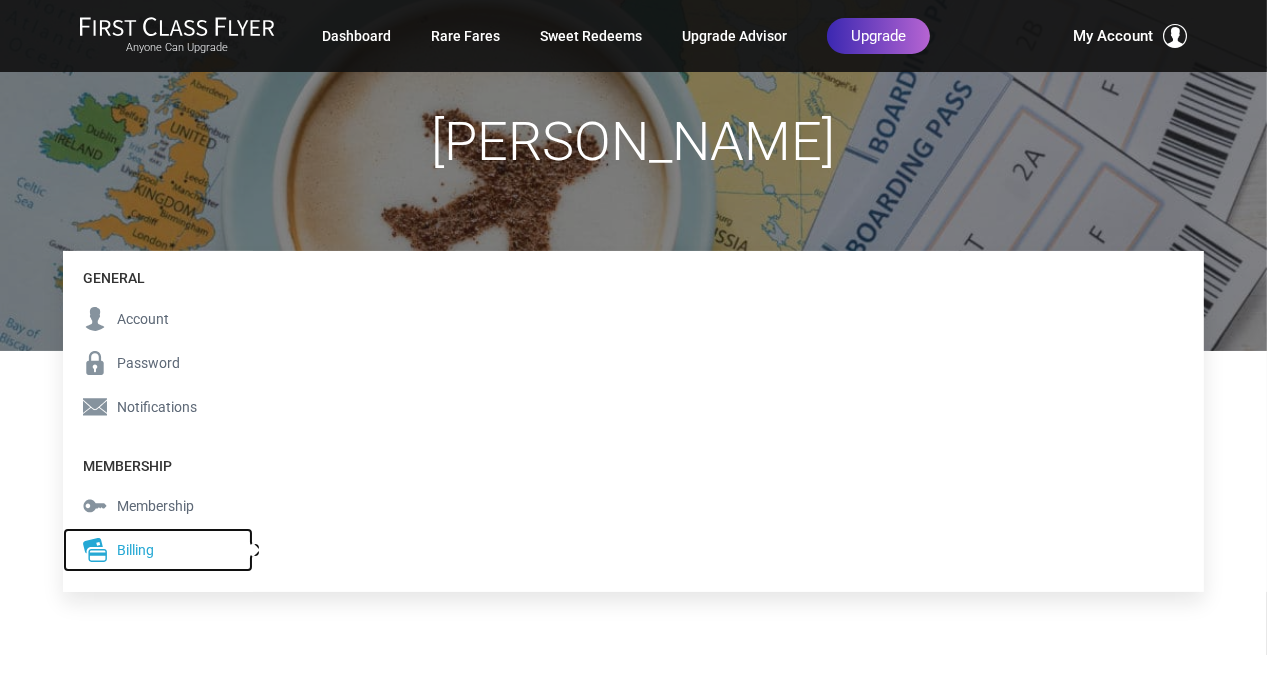 click on "Billing" at bounding box center (135, 550) 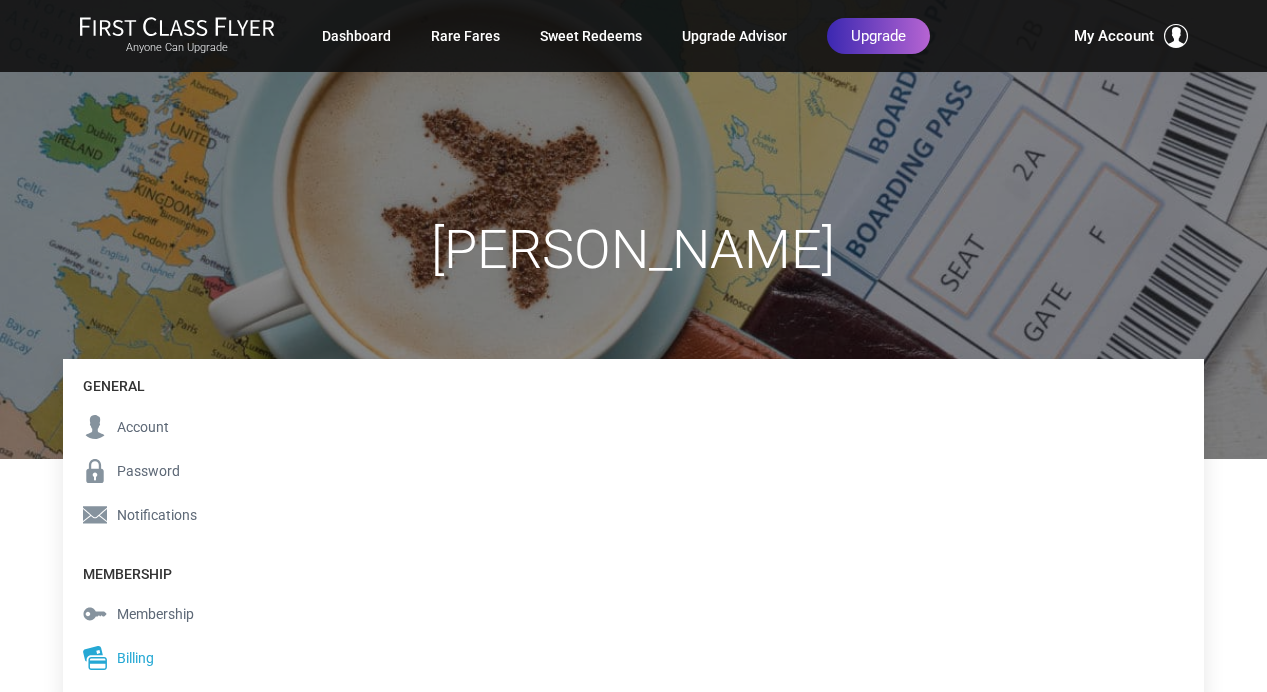 scroll, scrollTop: 0, scrollLeft: 0, axis: both 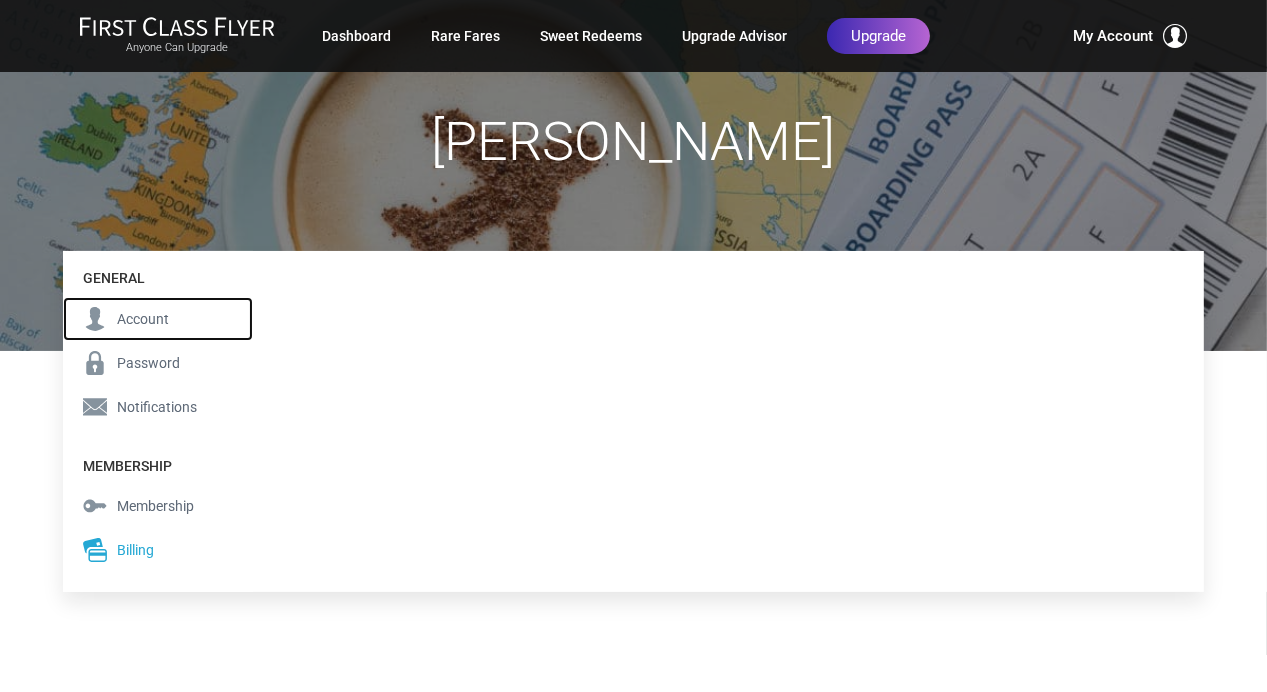 click on "Account" at bounding box center (143, 319) 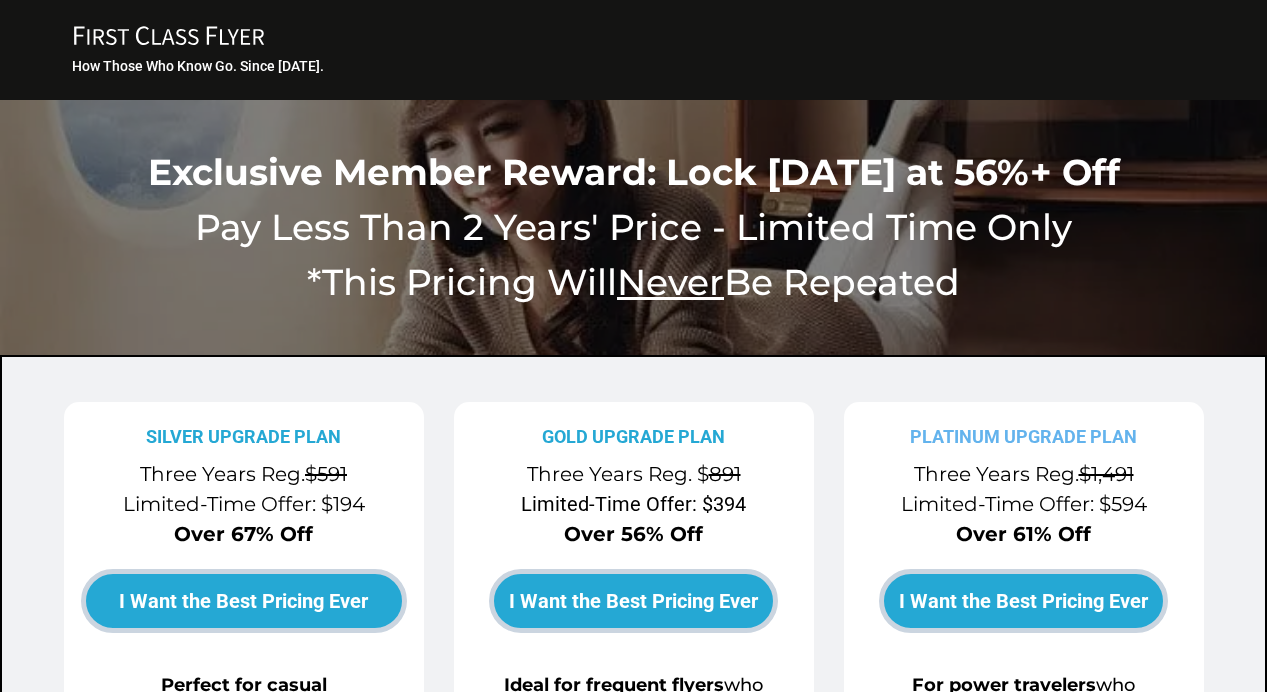 scroll, scrollTop: 0, scrollLeft: 0, axis: both 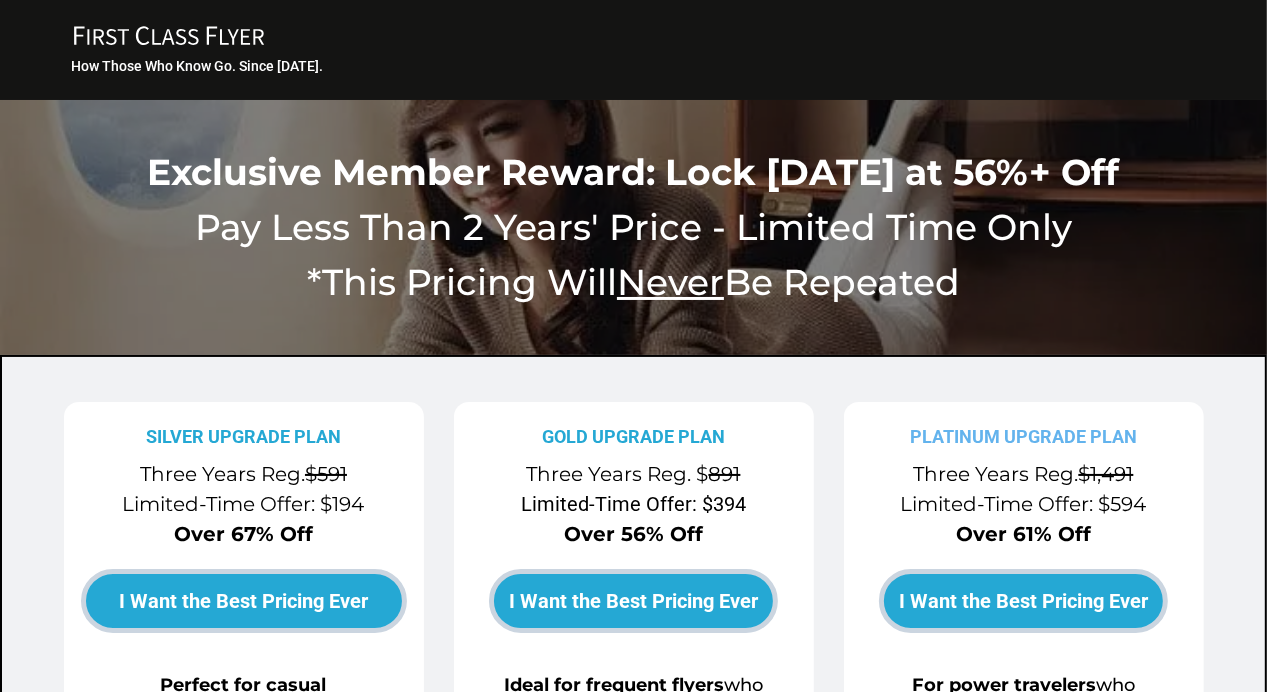 click on "I Want the Best Pricing Ever" at bounding box center (1023, 601) 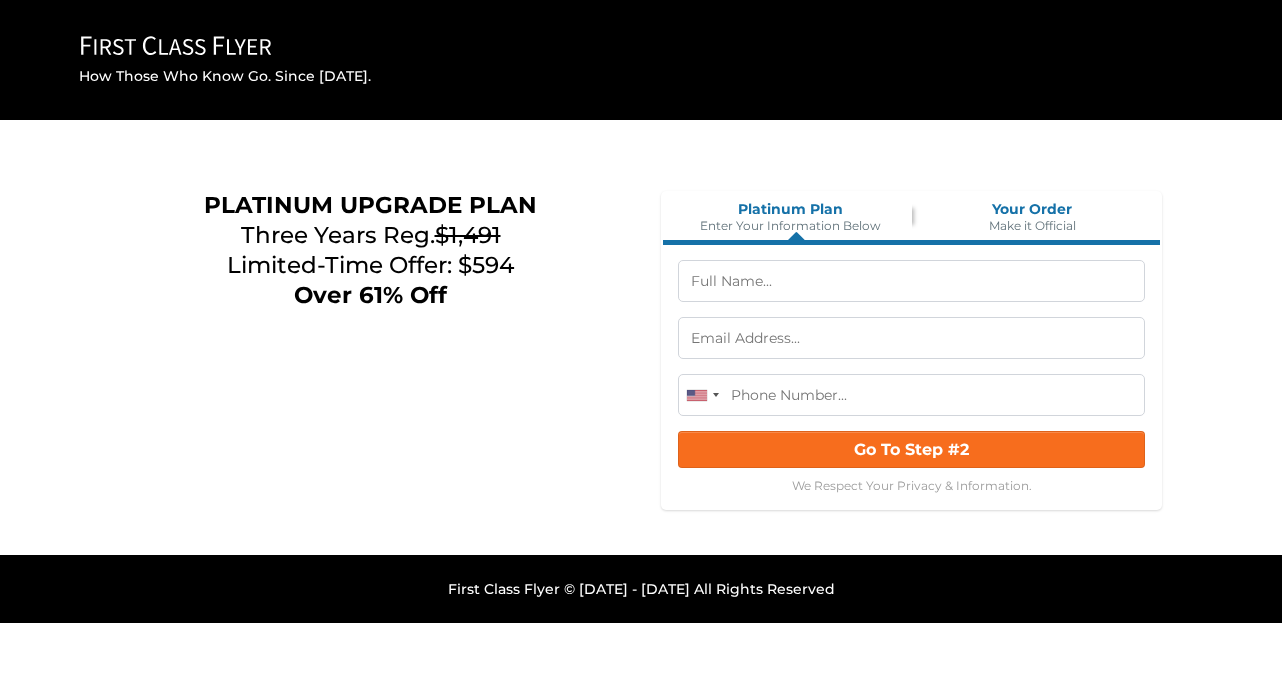 scroll, scrollTop: 0, scrollLeft: 0, axis: both 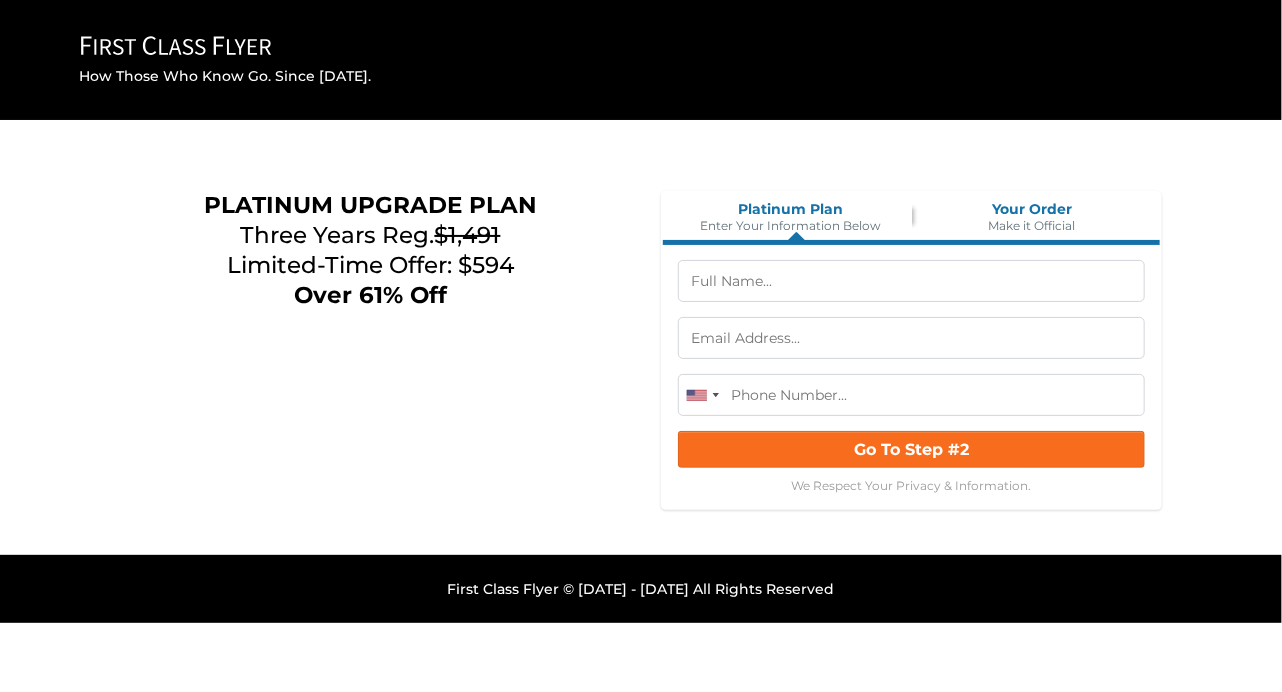 click on "Make it Official" at bounding box center (1033, 225) 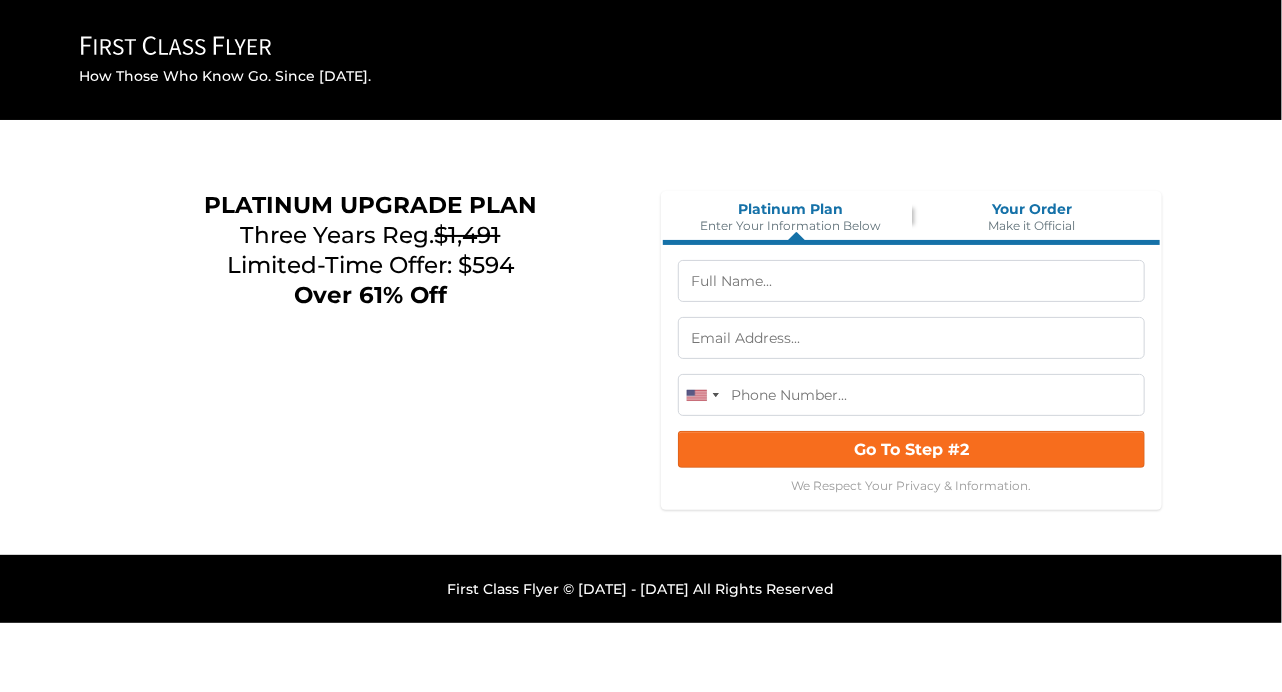 type on "Anthony Estrada" 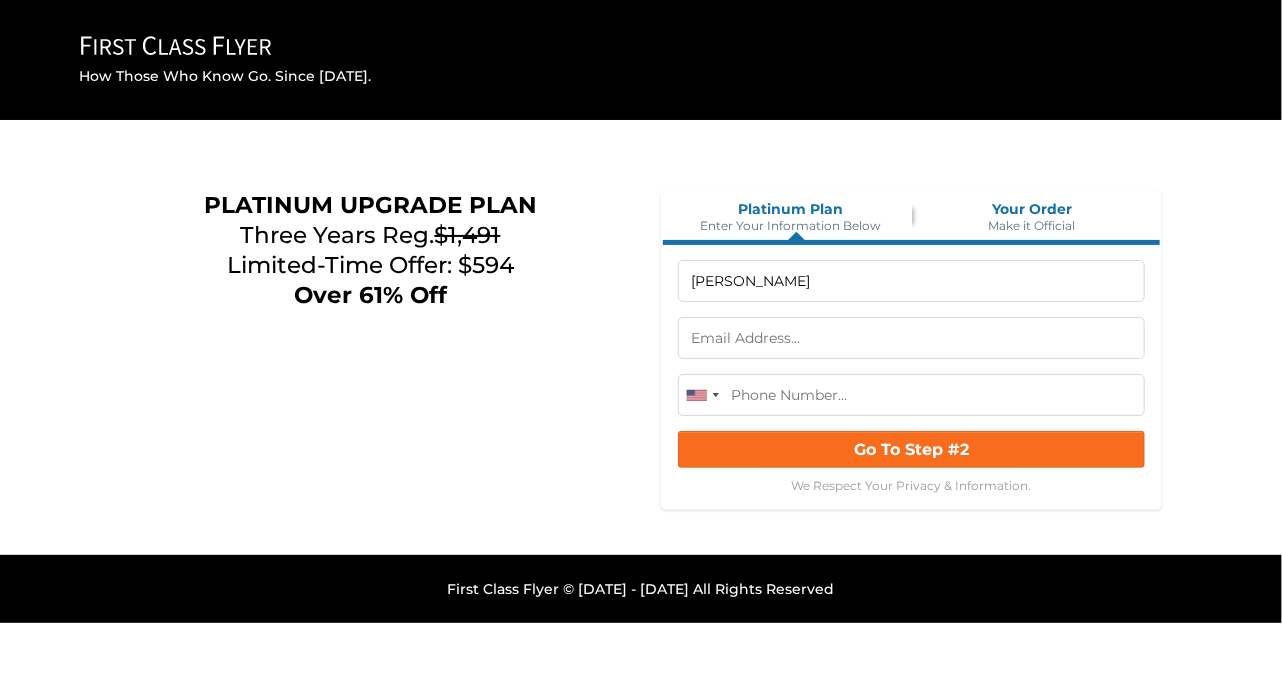 type on "(858) 231-0116" 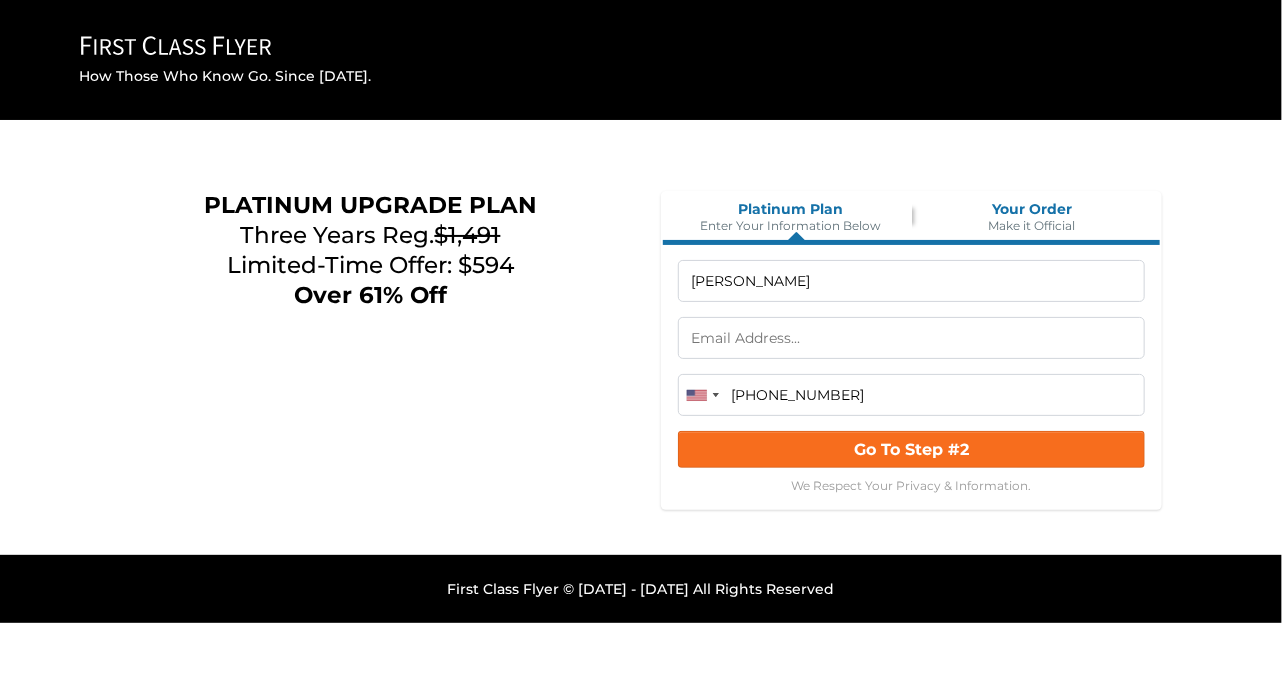 click at bounding box center [911, 338] 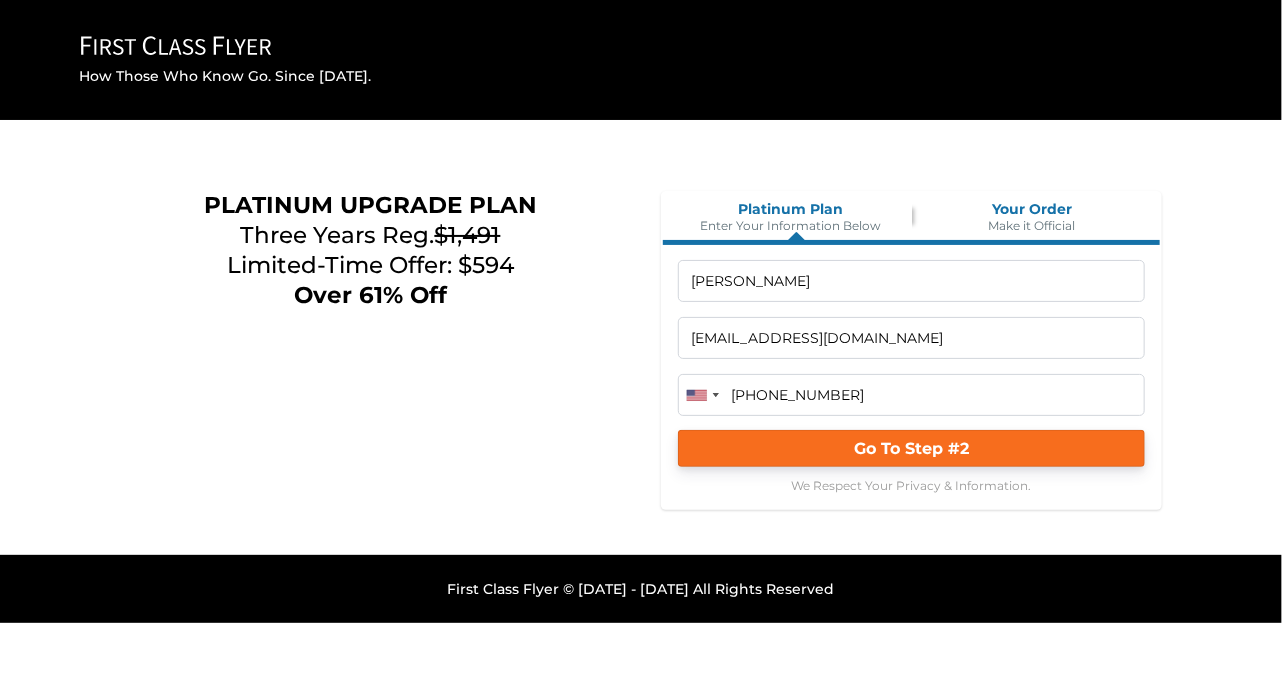 type on "seatsnob@aesystems.com" 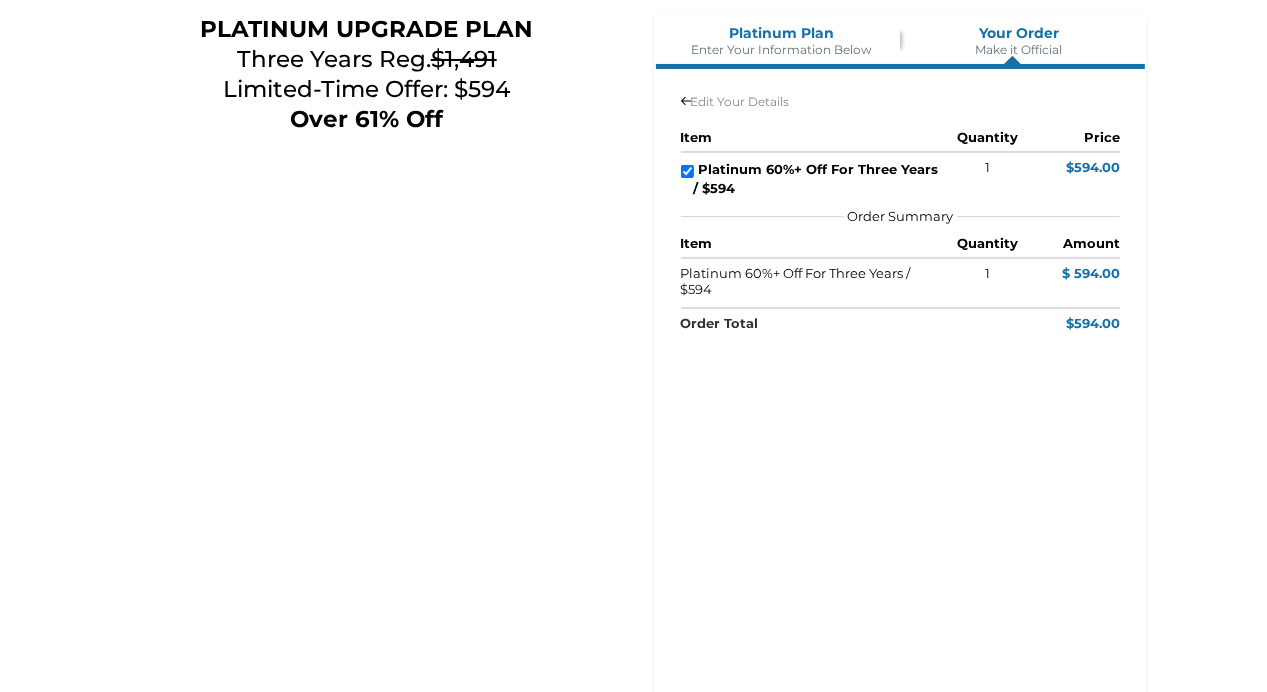 scroll, scrollTop: 183, scrollLeft: 0, axis: vertical 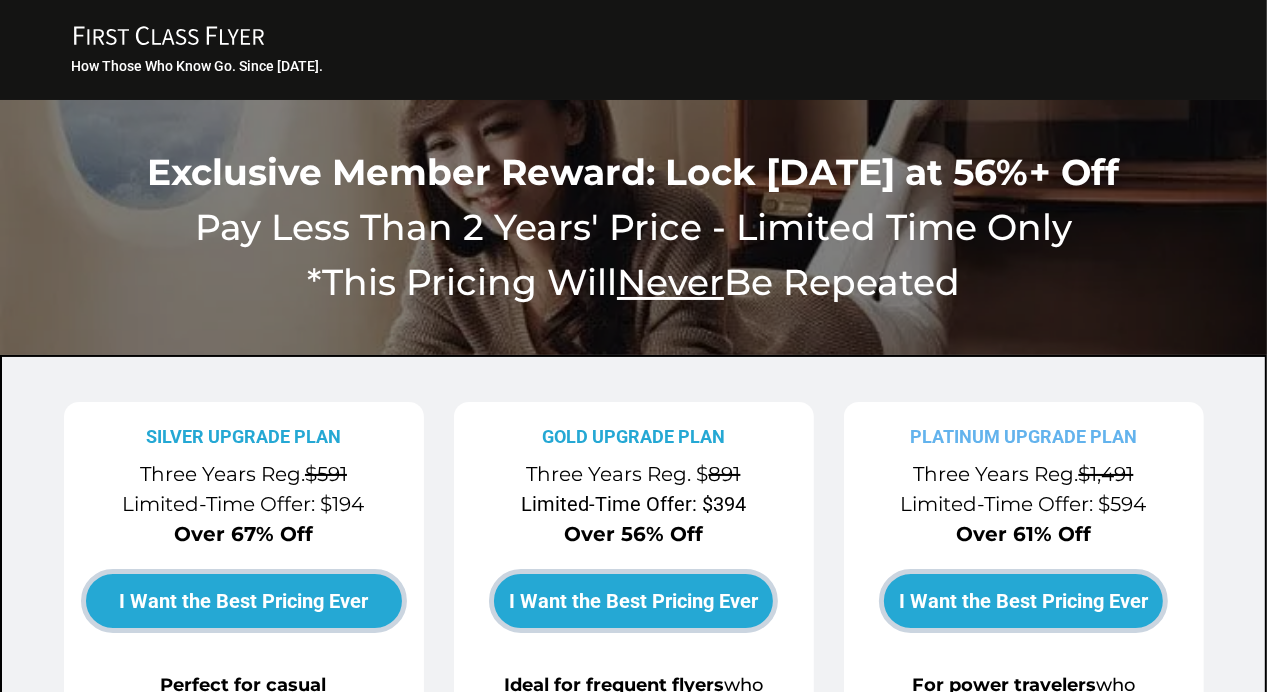 click on "I Want the Best Pricing Ever" at bounding box center [1023, 601] 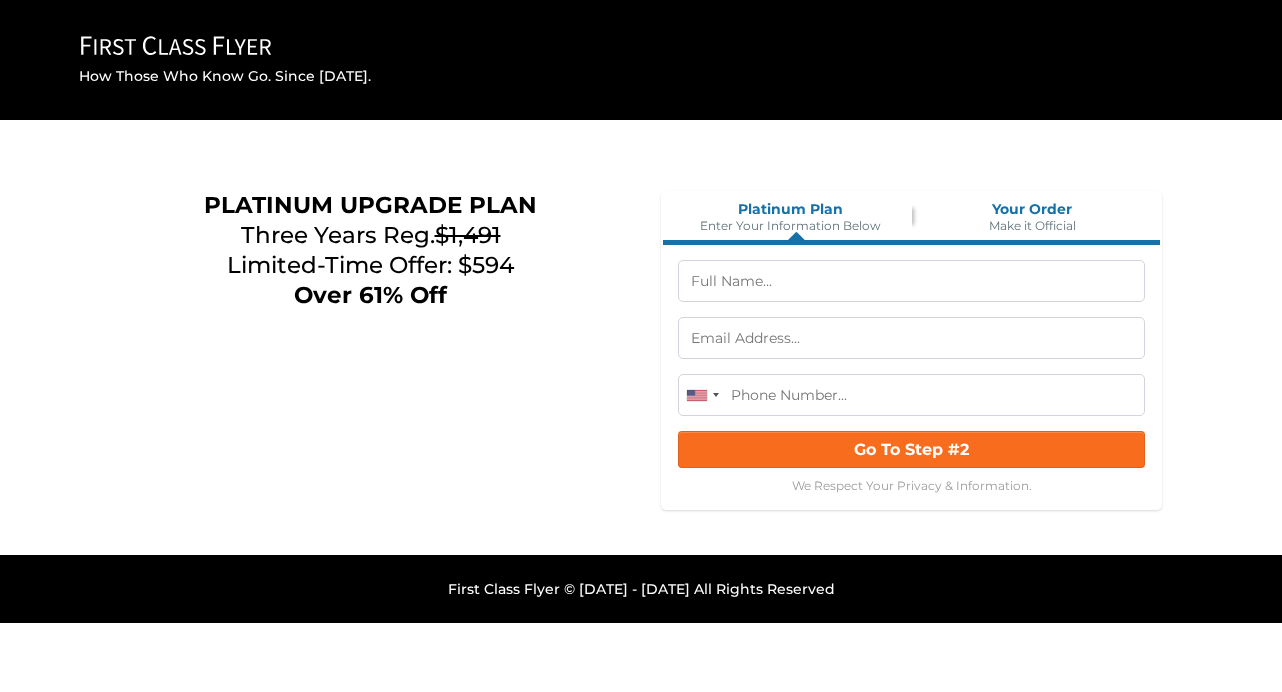 scroll, scrollTop: 0, scrollLeft: 0, axis: both 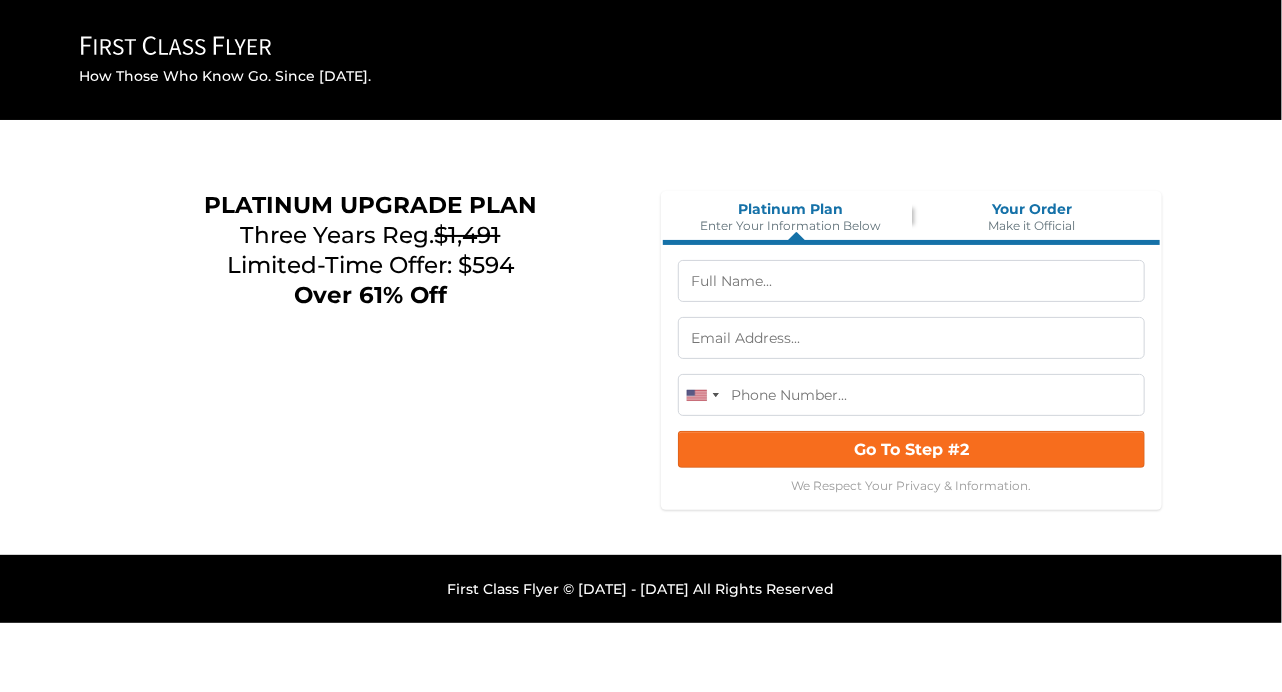 click at bounding box center [911, 281] 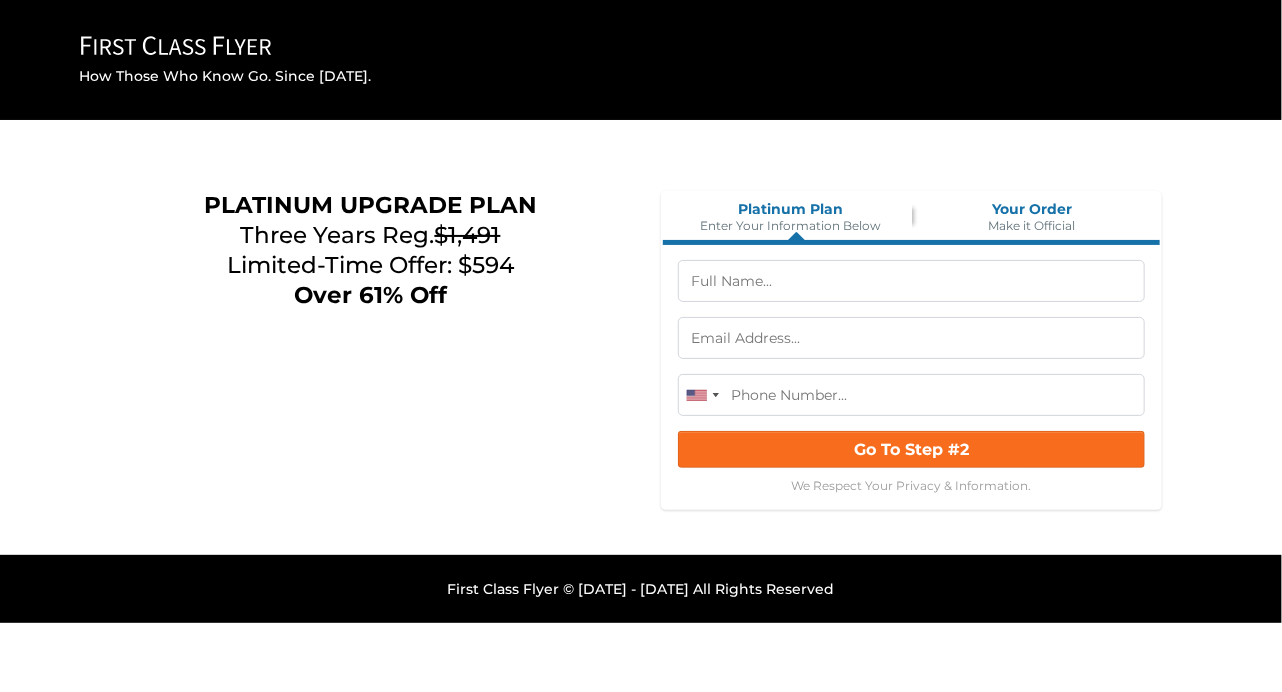 type on "[PERSON_NAME]" 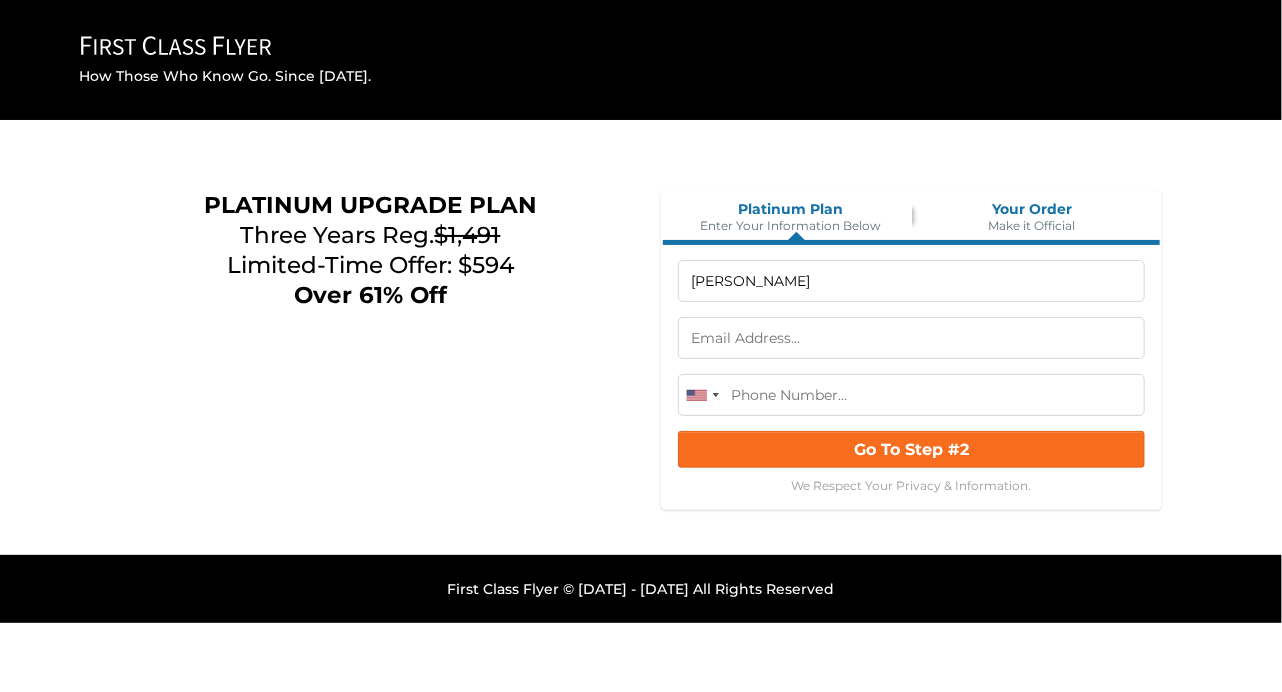 type on "[EMAIL_ADDRESS][DOMAIN_NAME]" 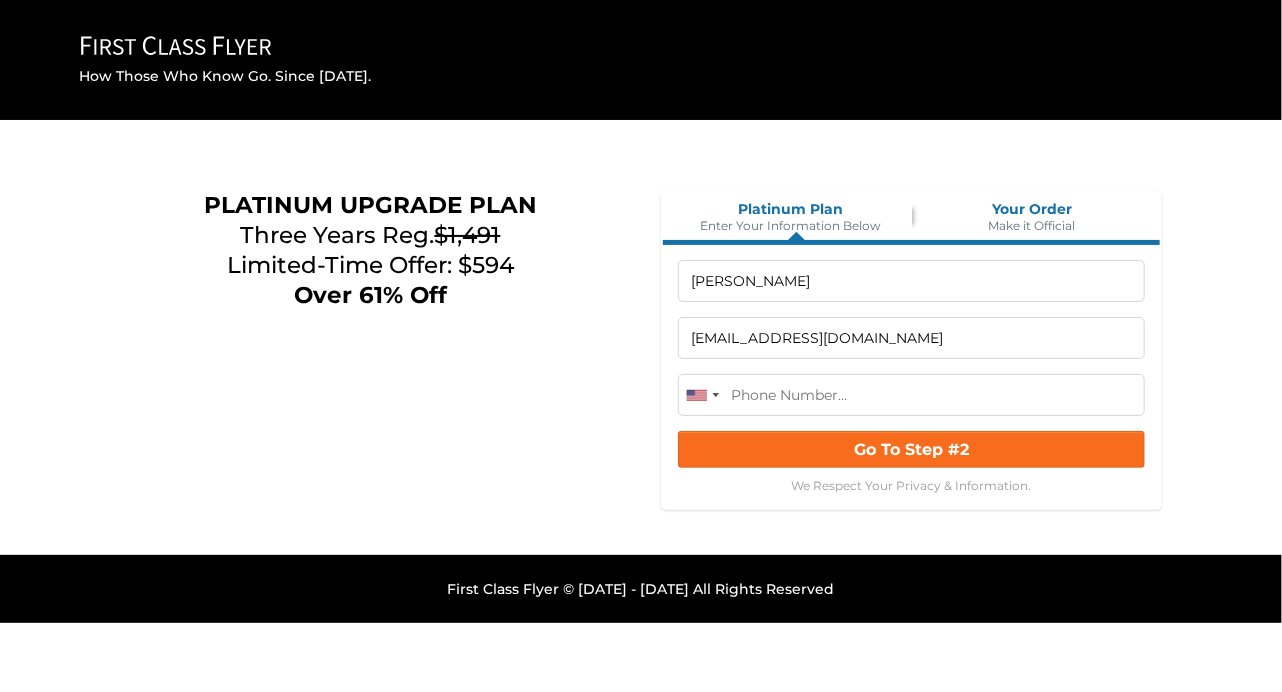 type on "(858) 231-0116" 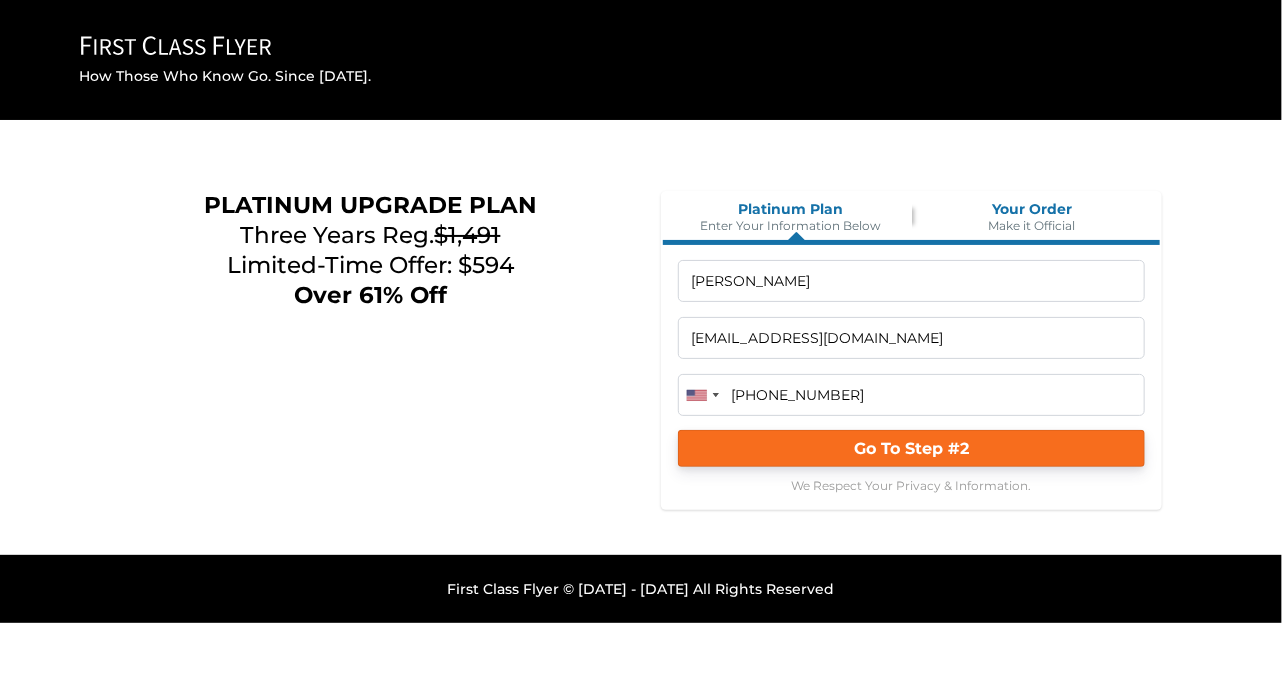 click on "Go To Step #2" at bounding box center [911, 448] 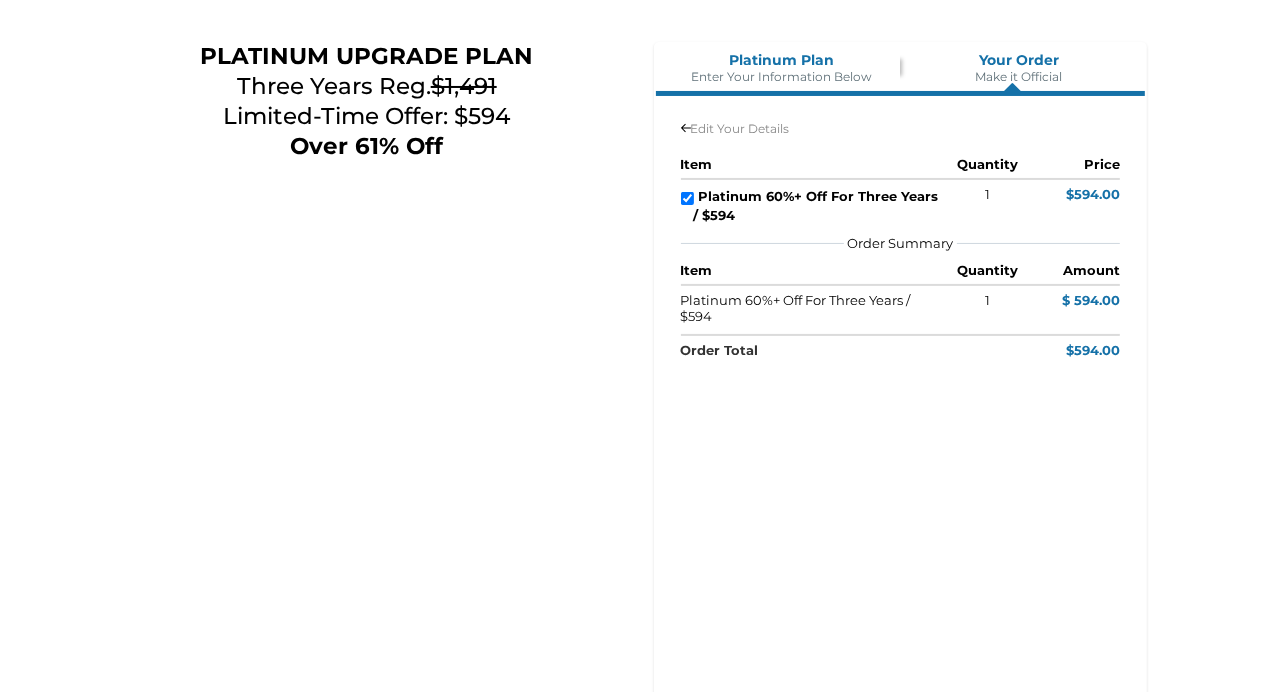 scroll, scrollTop: 172, scrollLeft: 0, axis: vertical 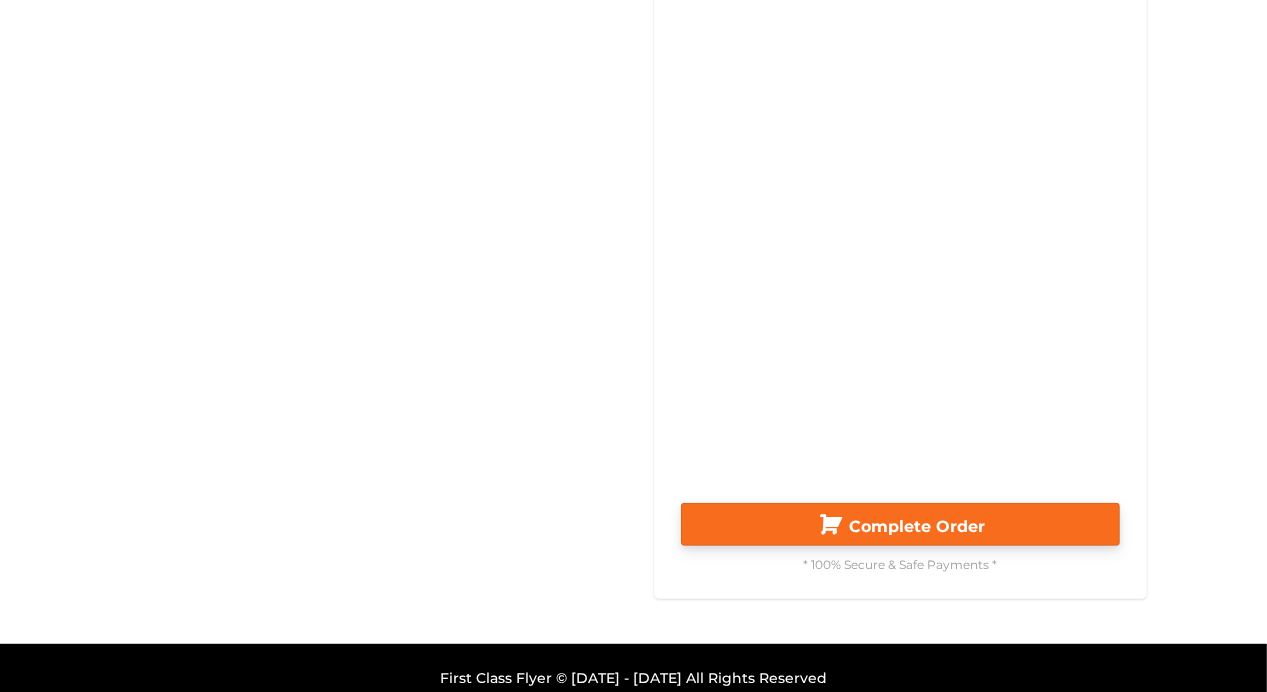 click on "Complete Order" 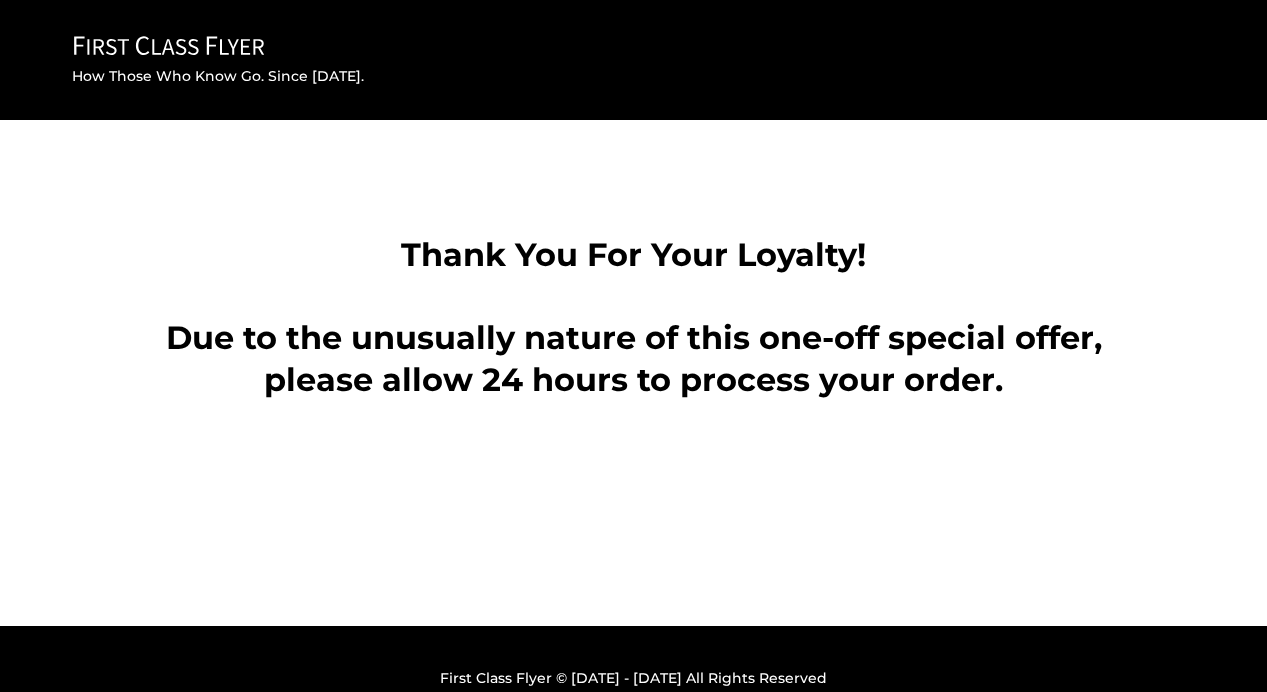 scroll, scrollTop: 0, scrollLeft: 0, axis: both 